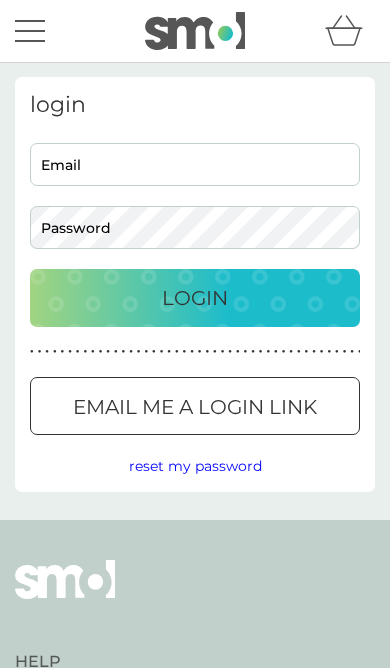 scroll, scrollTop: 0, scrollLeft: 0, axis: both 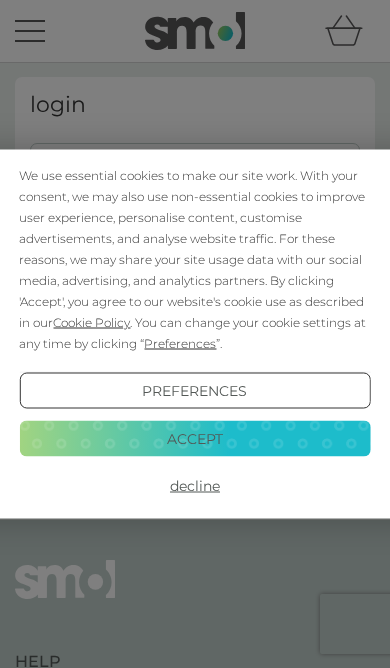 click on "Accept" at bounding box center (194, 438) 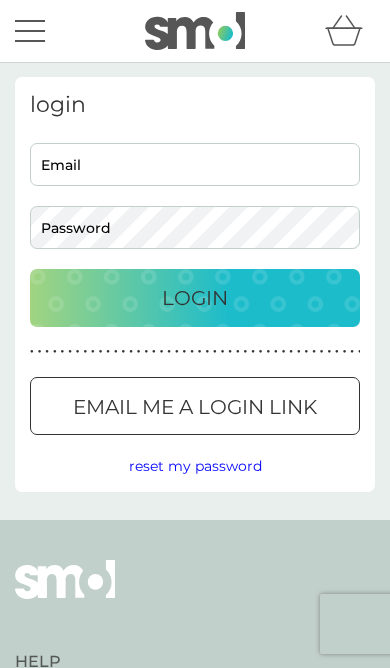 scroll, scrollTop: 0, scrollLeft: 0, axis: both 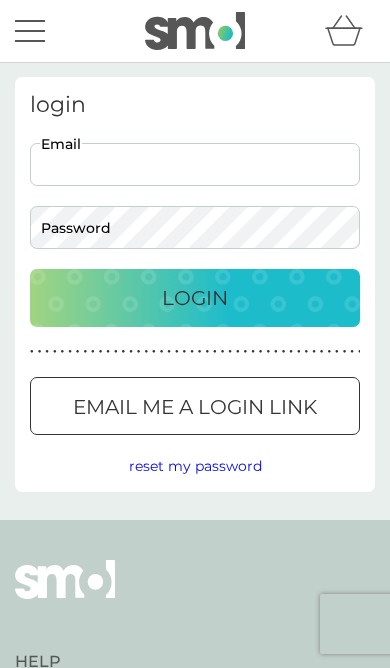 type on "[EMAIL]" 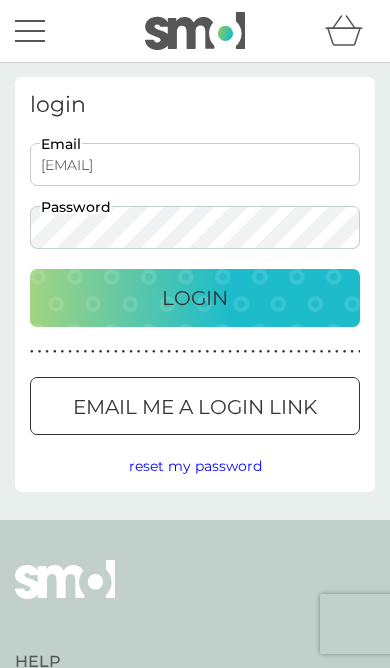 click on "Login" at bounding box center (195, 298) 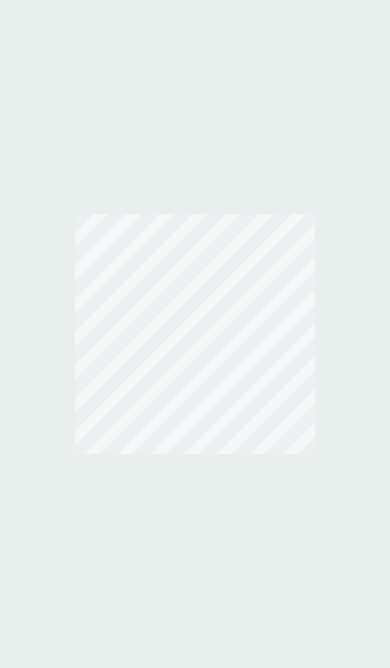 scroll, scrollTop: 0, scrollLeft: 0, axis: both 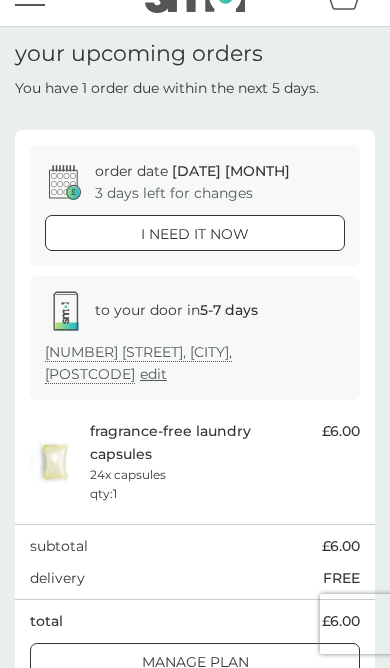 click on "[NUMBER] [STREET], [CITY], [POSTCODE] edit" at bounding box center (195, 363) 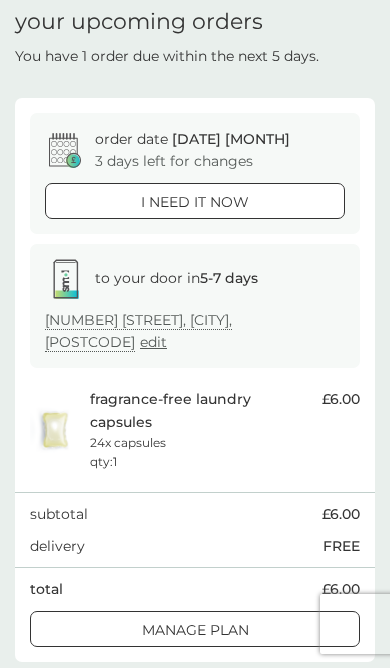 scroll, scrollTop: 0, scrollLeft: 0, axis: both 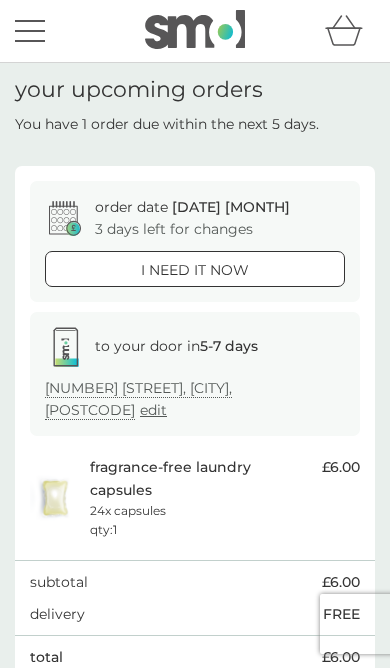 click on "i need it now" at bounding box center (195, 270) 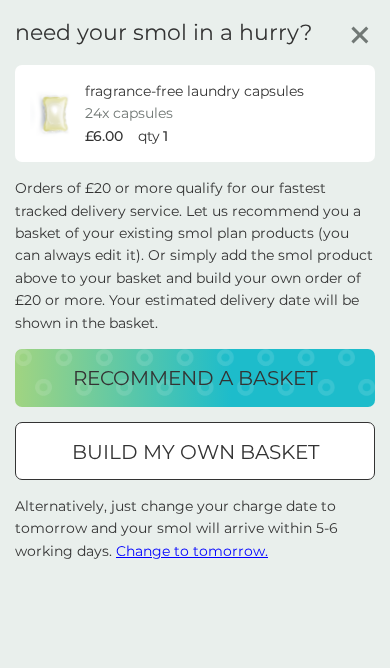 click on "build my own basket" at bounding box center (195, 452) 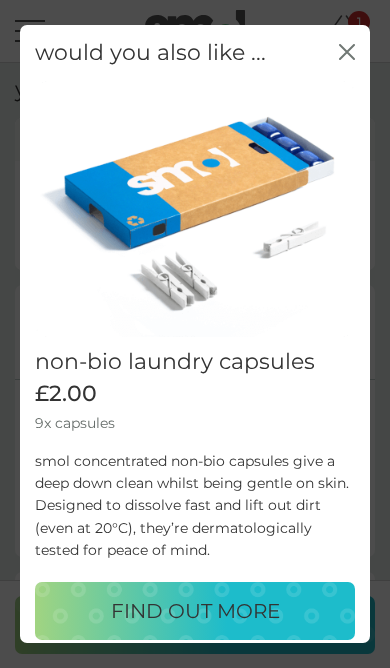 click on "close" 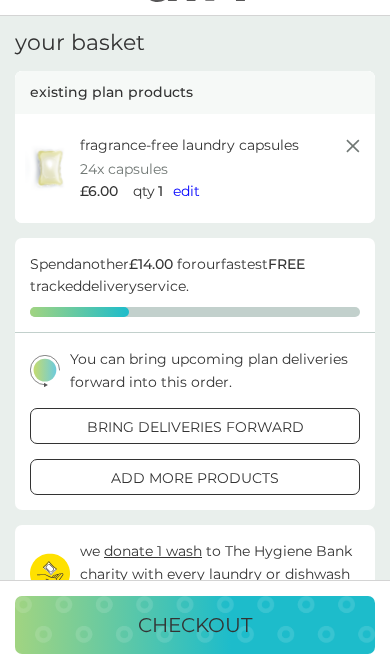 scroll, scrollTop: 64, scrollLeft: 0, axis: vertical 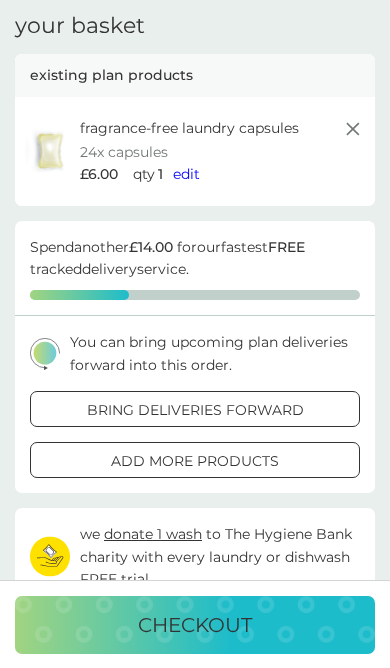 click on "add more products" at bounding box center (195, 460) 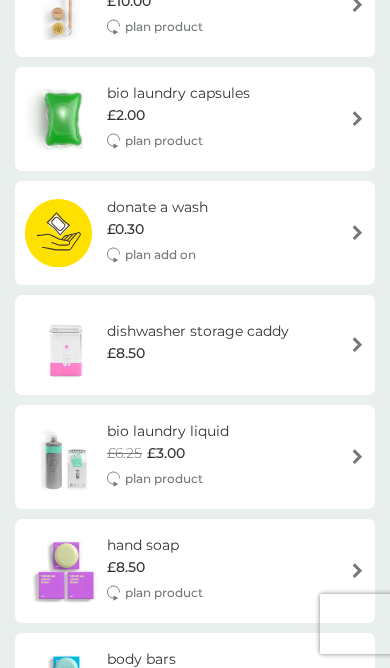 scroll, scrollTop: 1073, scrollLeft: 0, axis: vertical 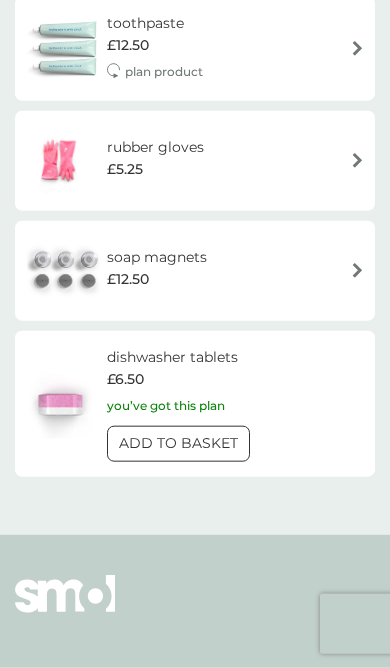 click on "ADD TO BASKET" at bounding box center (178, 443) 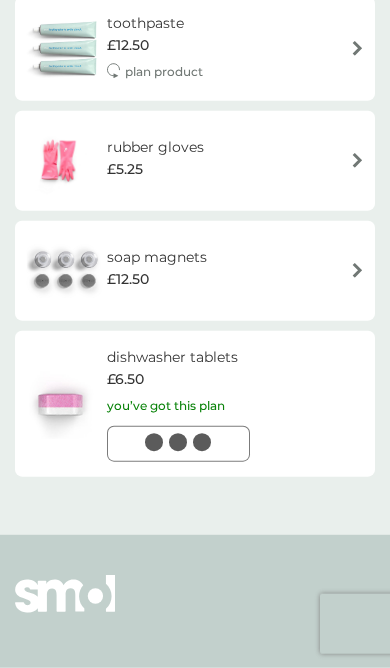 scroll, scrollTop: 2629, scrollLeft: 0, axis: vertical 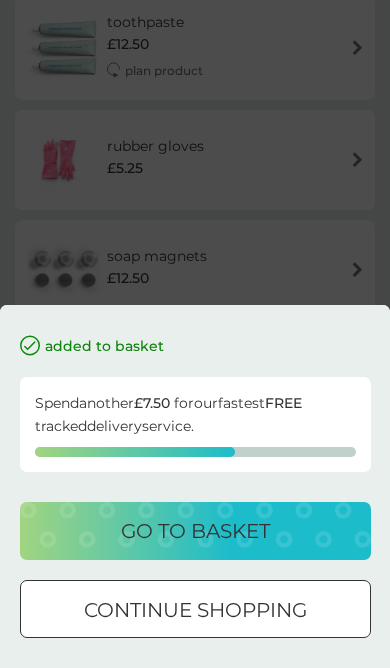 click on "go to basket" at bounding box center [195, 531] 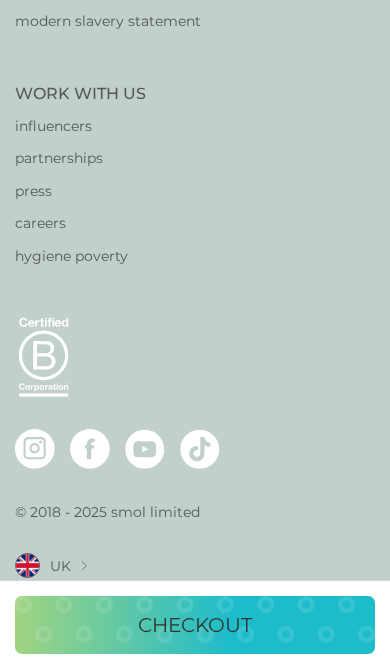 scroll, scrollTop: 0, scrollLeft: 0, axis: both 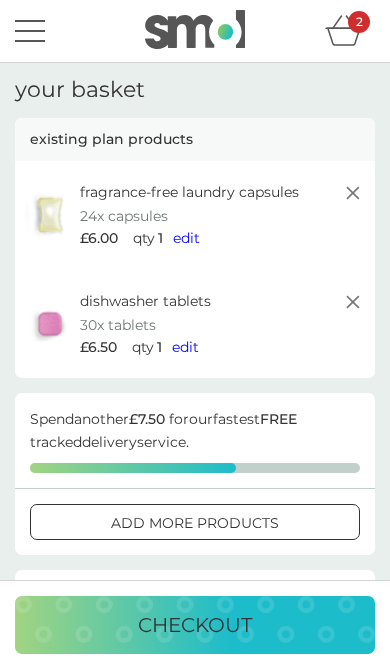 click on "edit" at bounding box center [186, 238] 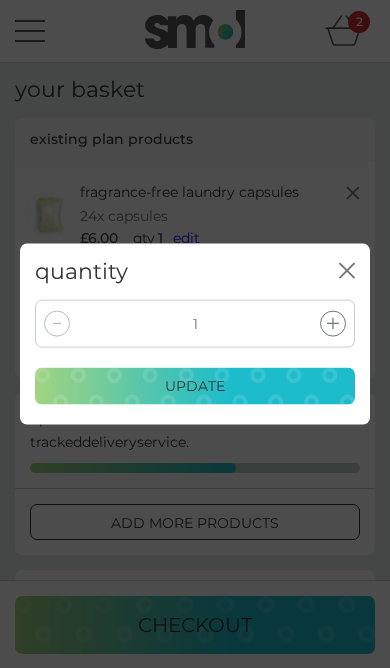 click 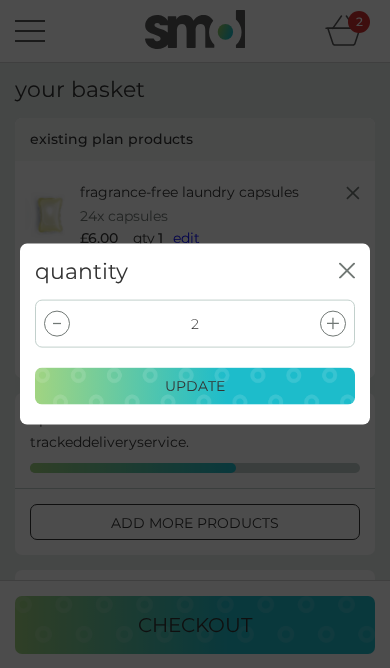 click on "update" at bounding box center [195, 386] 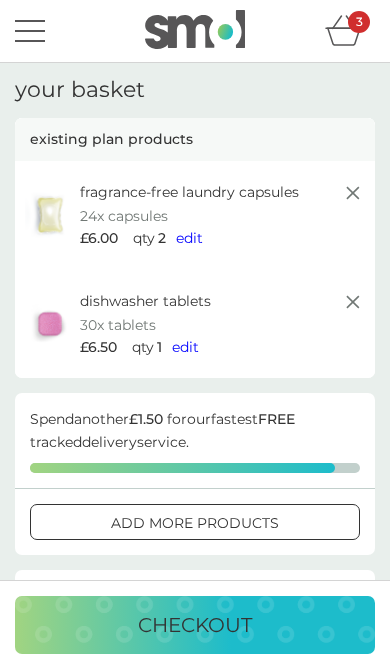 click on "edit" at bounding box center (185, 347) 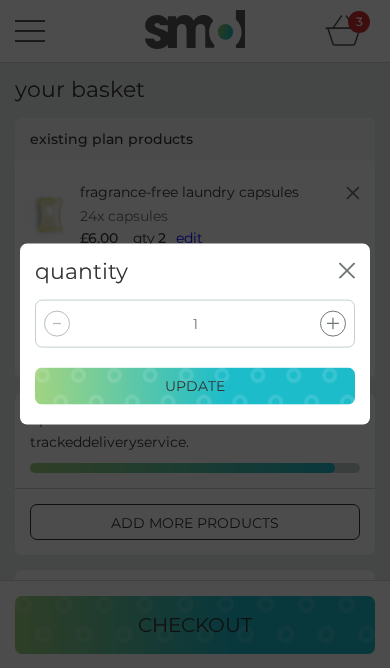 click at bounding box center [333, 324] 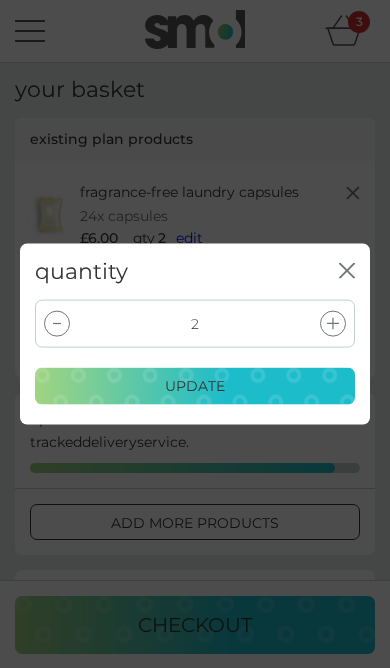 click on "update" at bounding box center [195, 386] 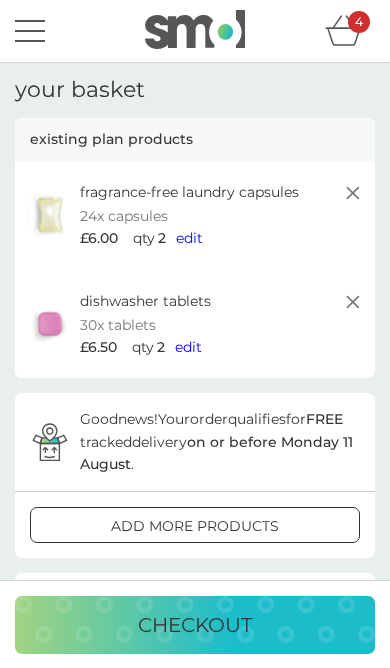 click on "checkout" at bounding box center [195, 625] 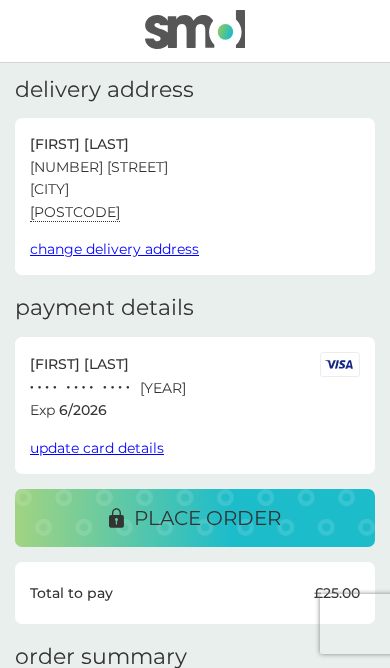 click on "change delivery address" at bounding box center [114, 249] 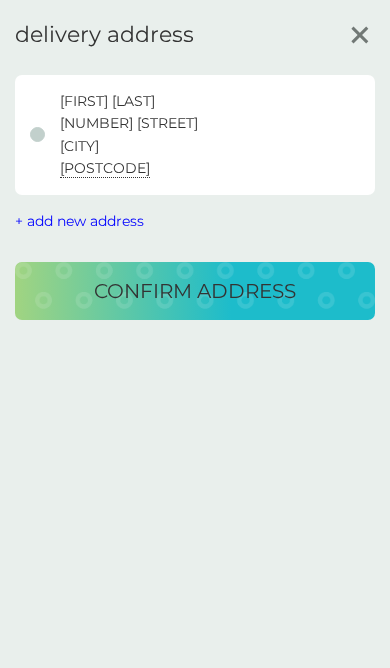 click on "+ add new address" at bounding box center (79, 221) 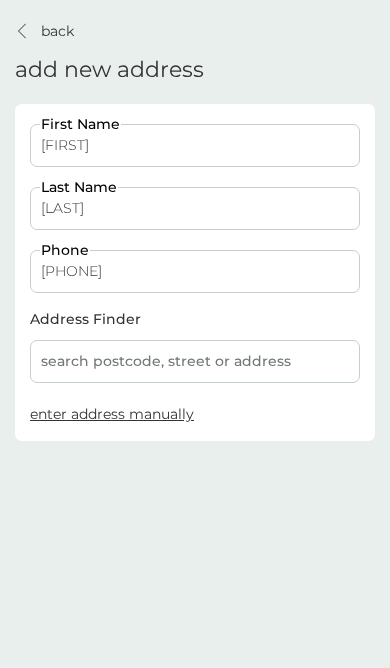 click on "search postcode, street or address" at bounding box center (195, 361) 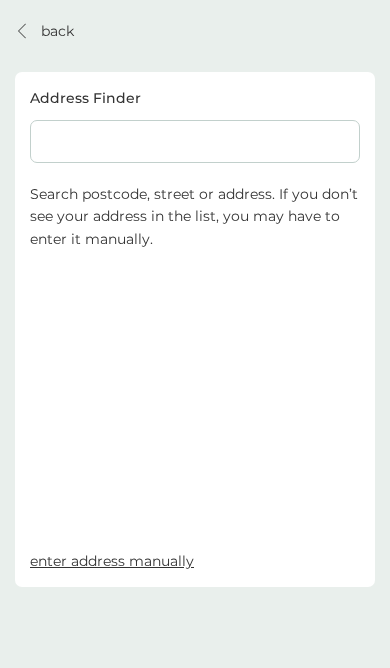 click at bounding box center (195, 141) 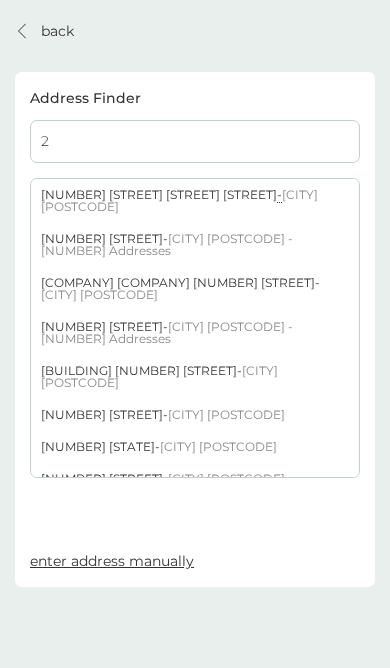 type on "2" 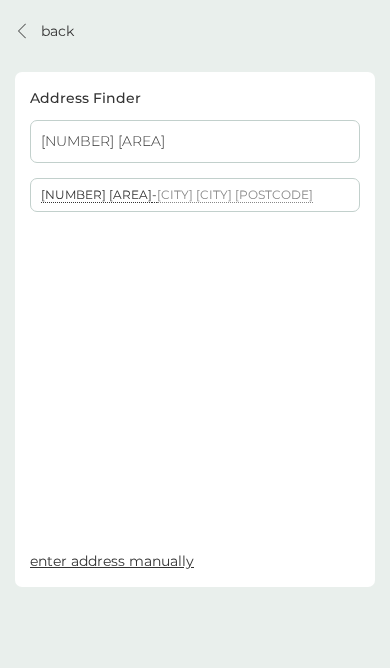 type on "3 west ridings" 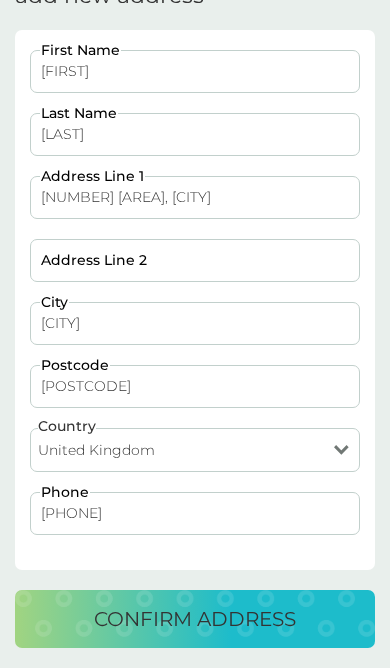 scroll, scrollTop: 73, scrollLeft: 0, axis: vertical 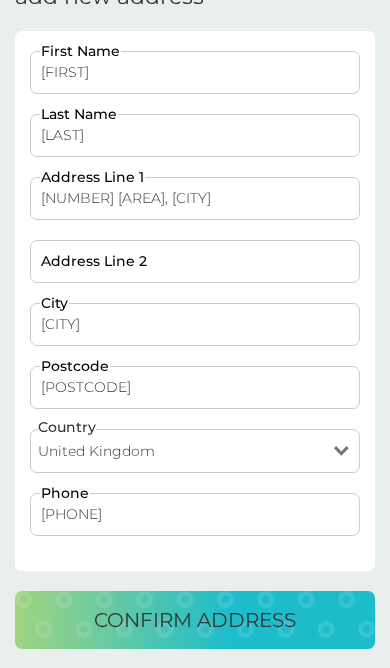click on "confirm address" at bounding box center (195, 620) 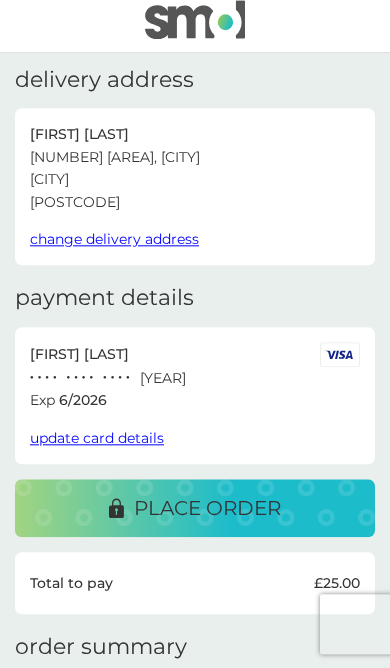 scroll, scrollTop: 1, scrollLeft: 0, axis: vertical 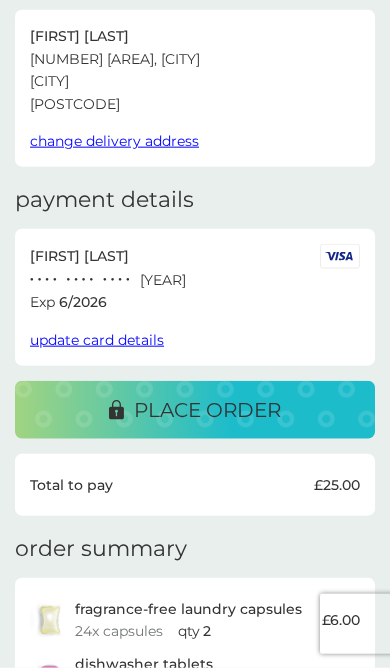 click on "place order" at bounding box center (195, 410) 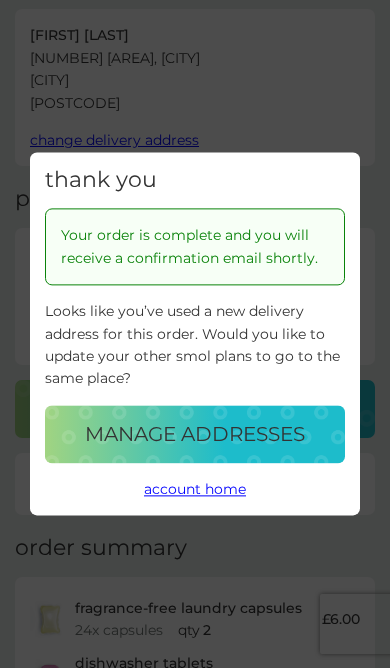click on "account home" at bounding box center [195, 489] 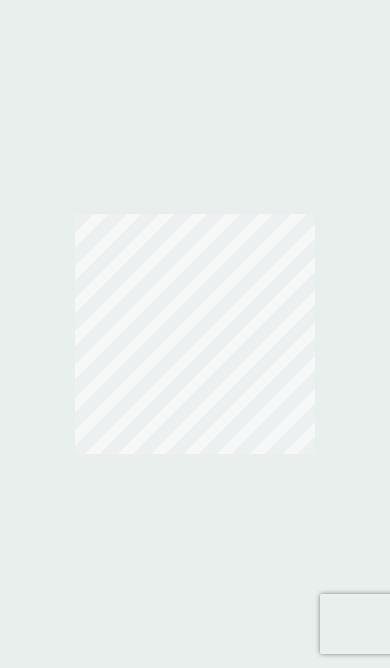 scroll, scrollTop: 0, scrollLeft: 0, axis: both 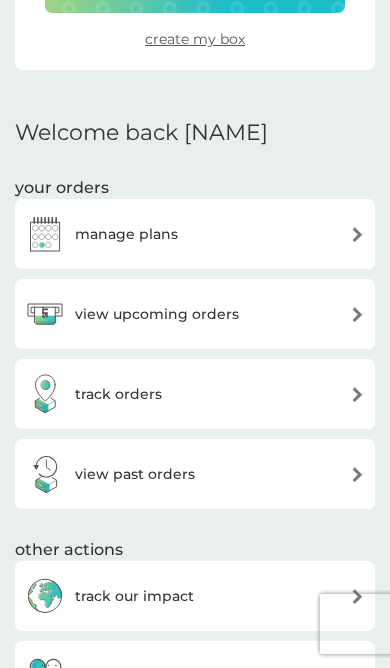click on "manage plans" at bounding box center [101, 234] 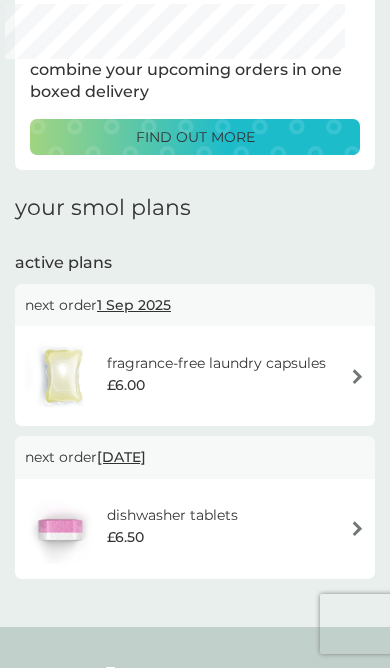 scroll, scrollTop: 0, scrollLeft: 0, axis: both 